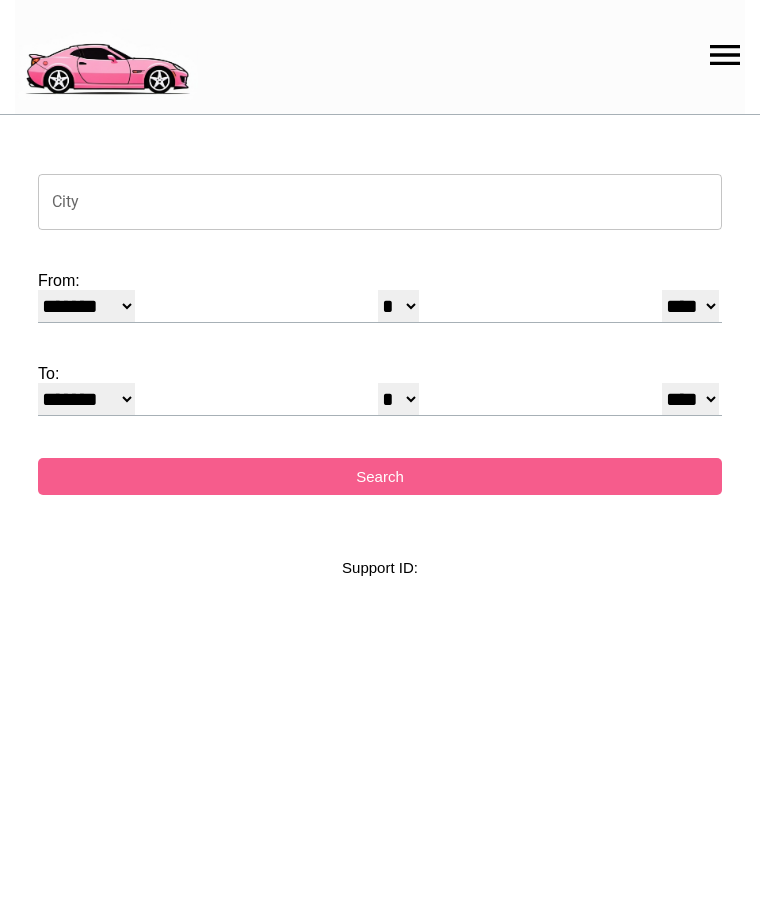 select on "*" 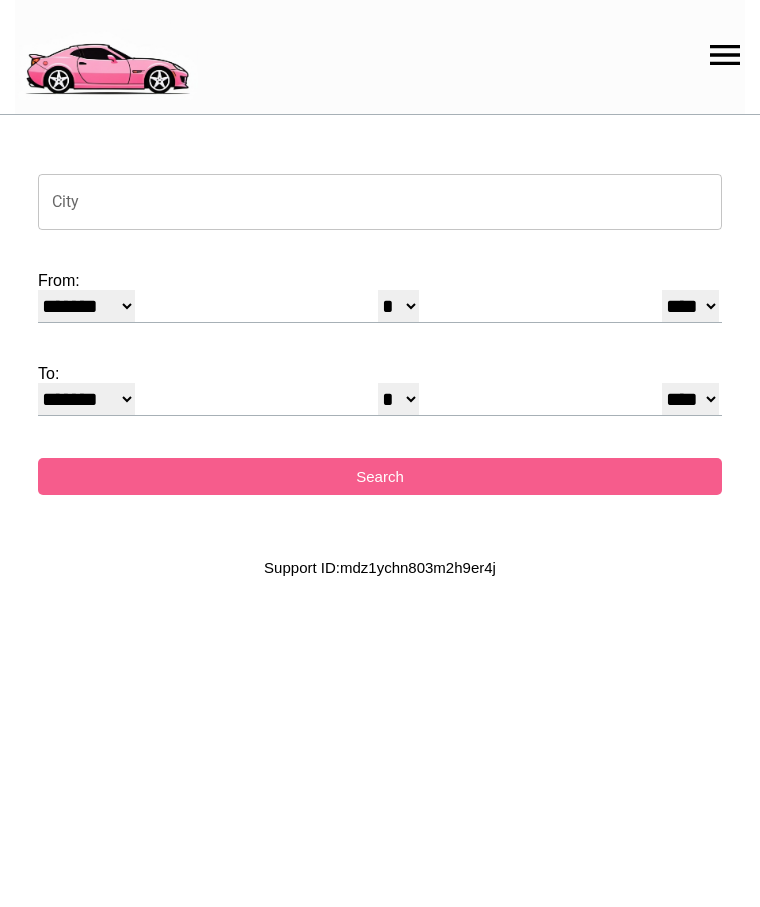 scroll, scrollTop: 0, scrollLeft: 0, axis: both 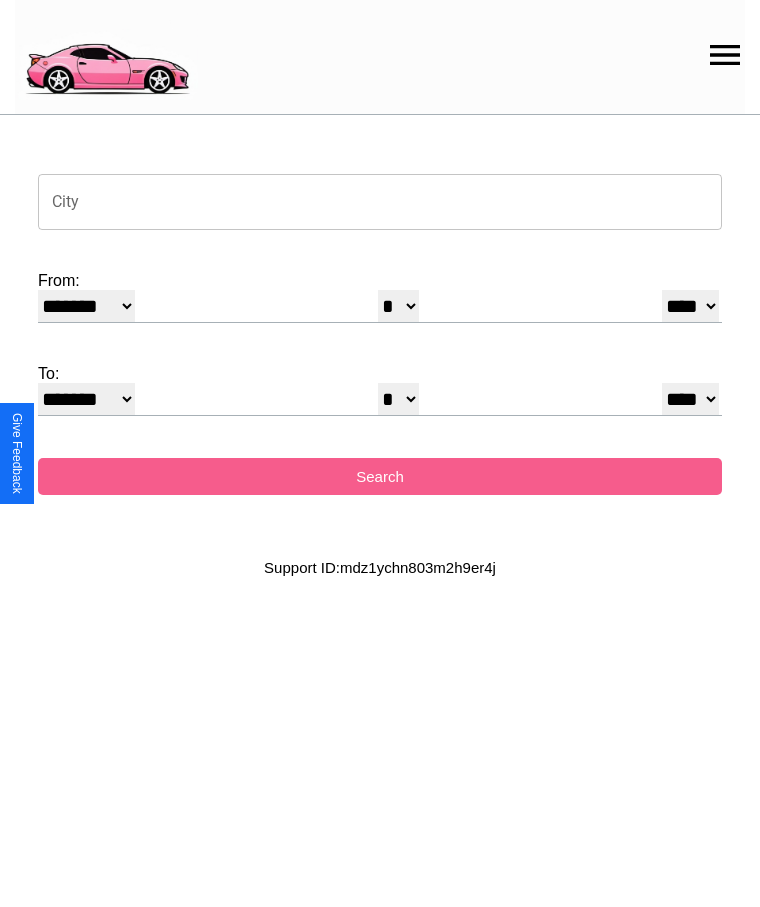 click on "City" at bounding box center [380, 202] 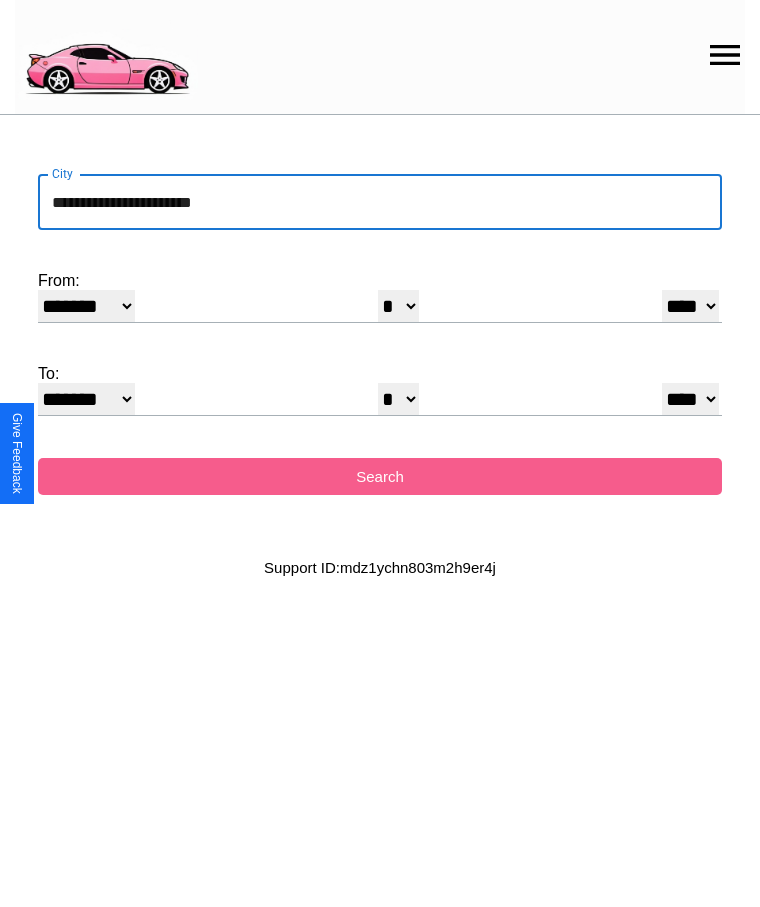 type on "**********" 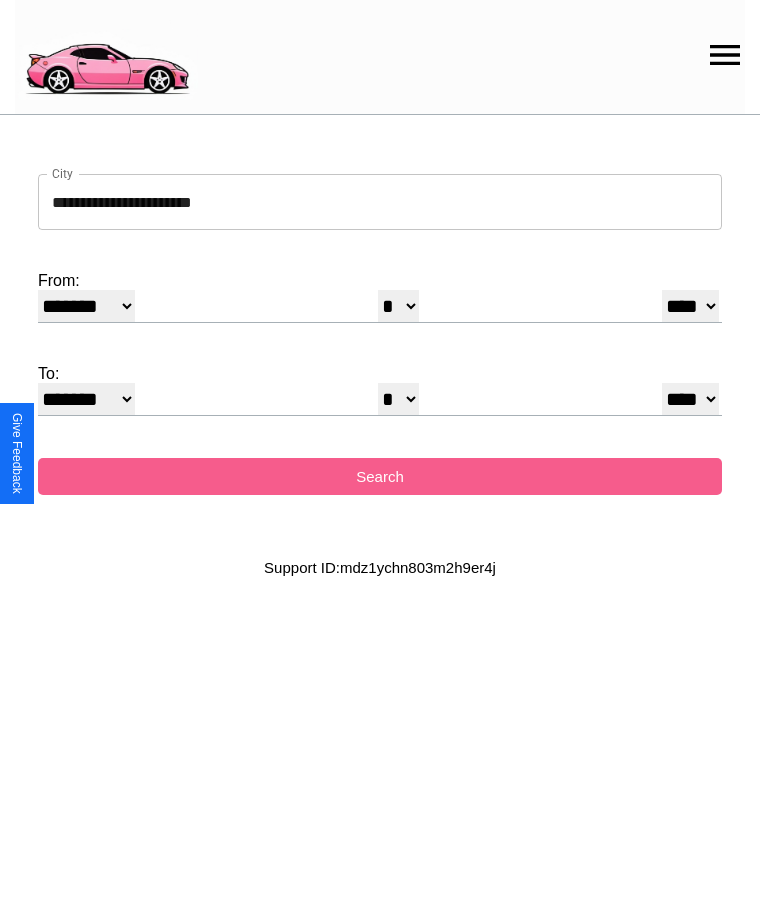 click on "******* ******** ***** ***** *** **** **** ****** ********* ******* ******** ********" at bounding box center [86, 306] 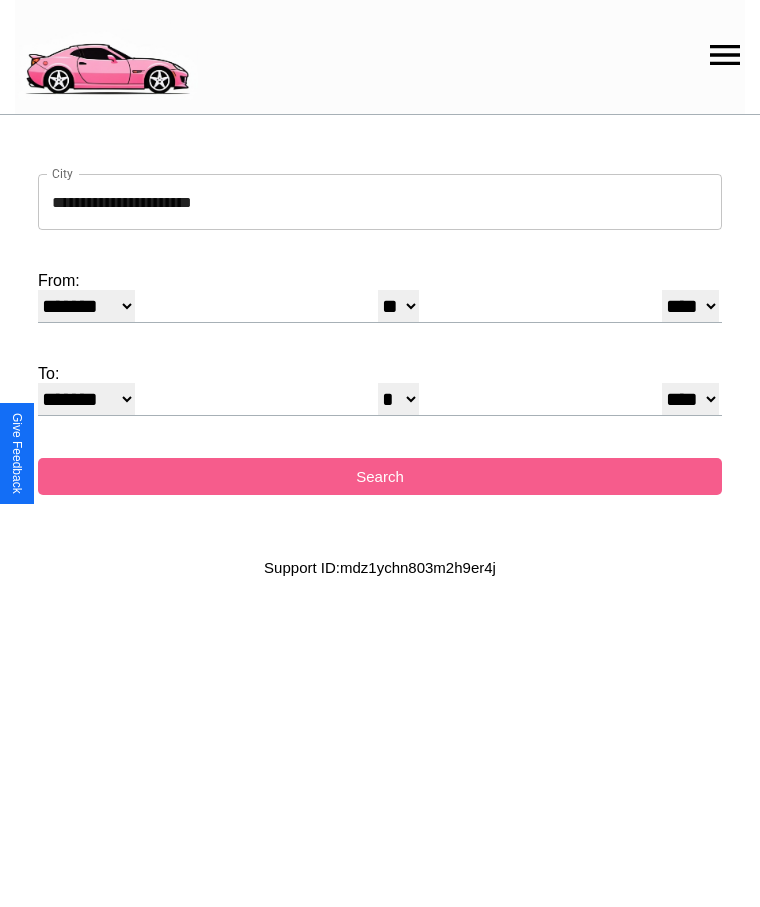 click on "**** **** **** **** **** **** **** **** **** ****" at bounding box center (690, 306) 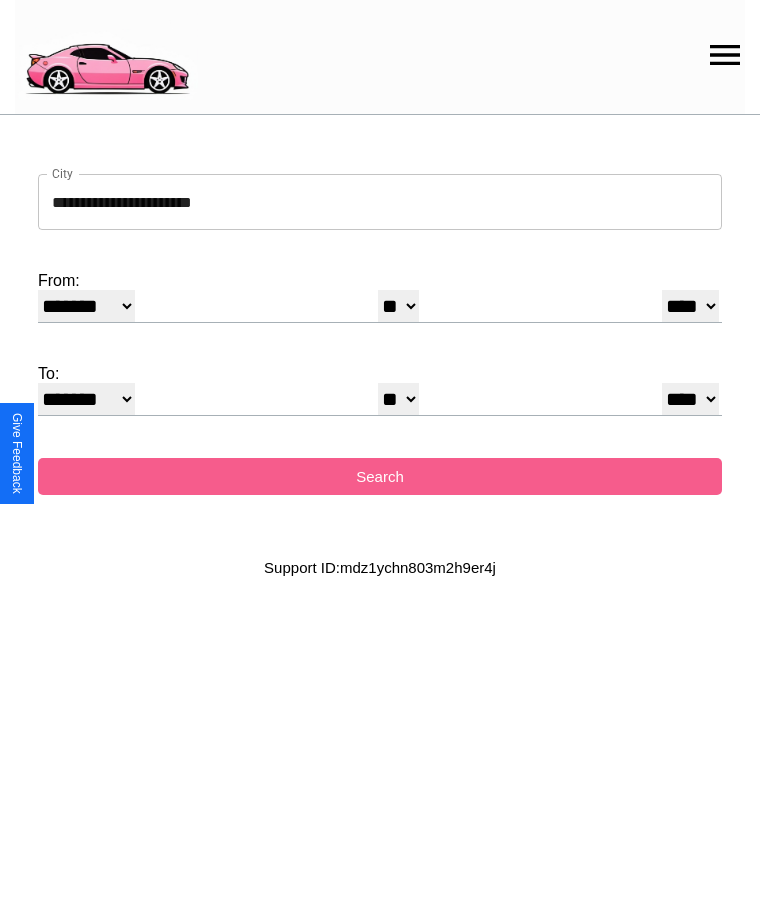 click on "******* ******** ***** ***** *** **** **** ****** ********* ******* ******** ********" at bounding box center (86, 399) 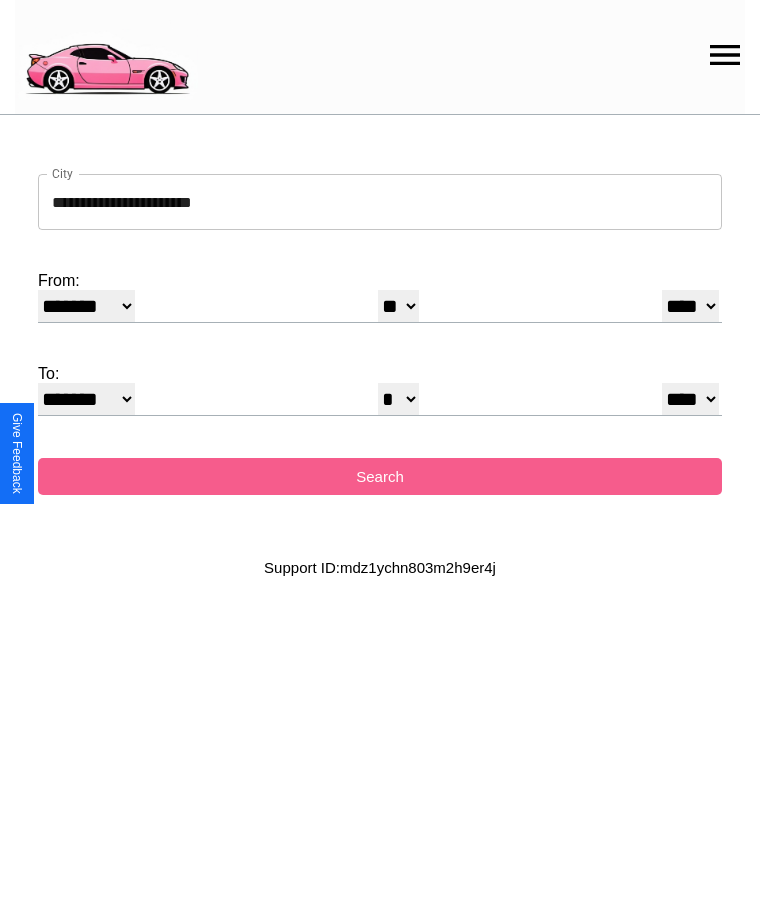 click on "* * * * * * * * * ** ** ** ** ** ** ** ** ** ** ** ** ** ** ** ** ** ** ** ** **" at bounding box center [398, 399] 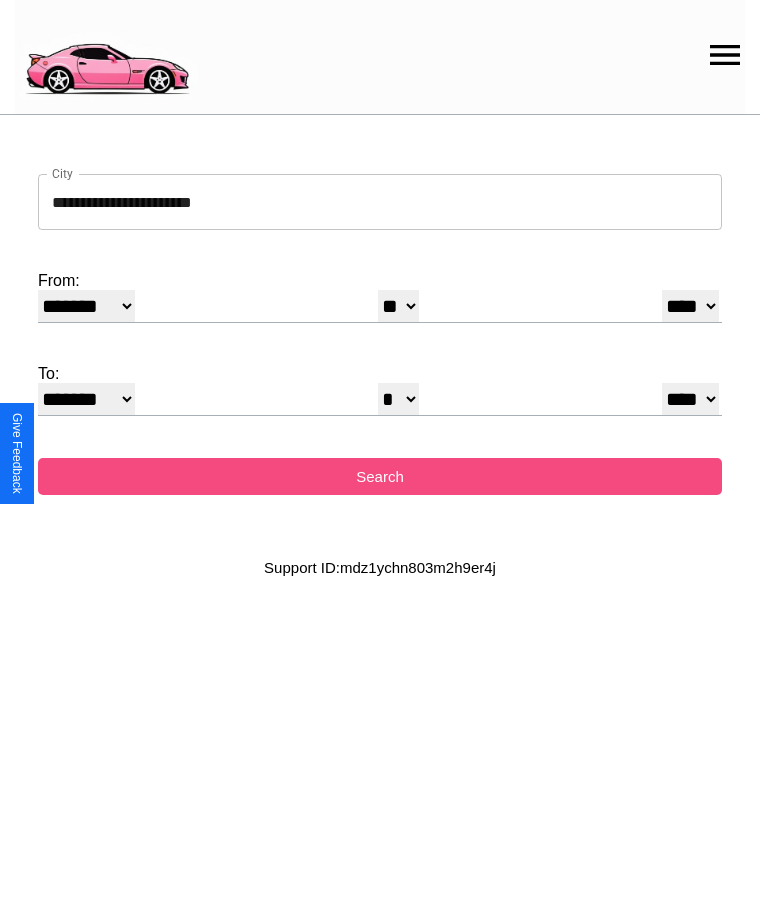 click on "Search" at bounding box center (380, 476) 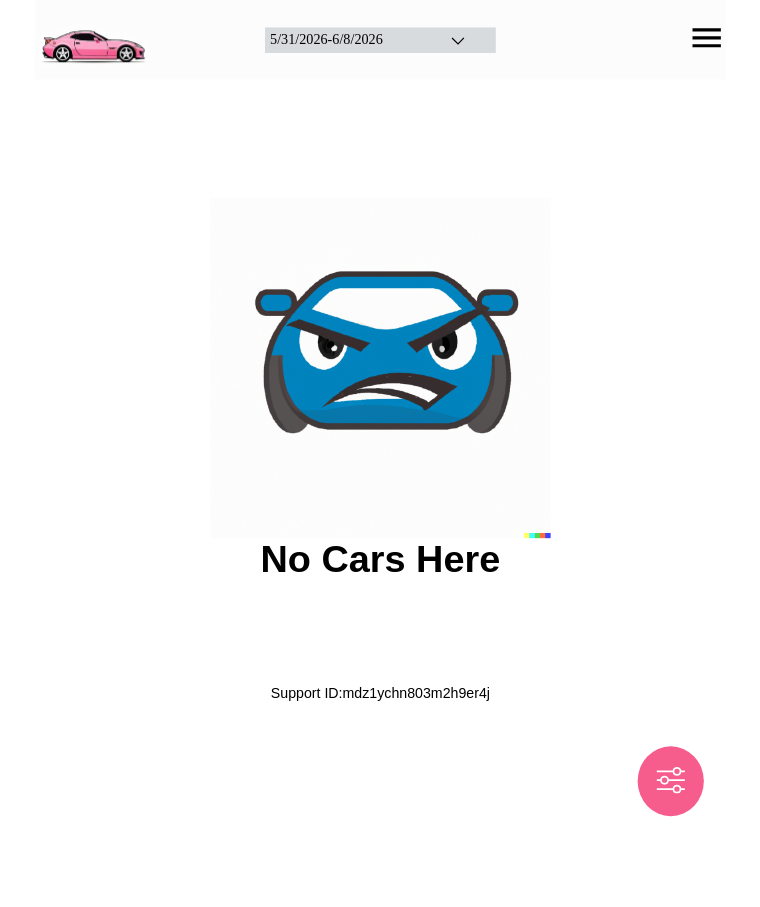 scroll, scrollTop: 0, scrollLeft: 0, axis: both 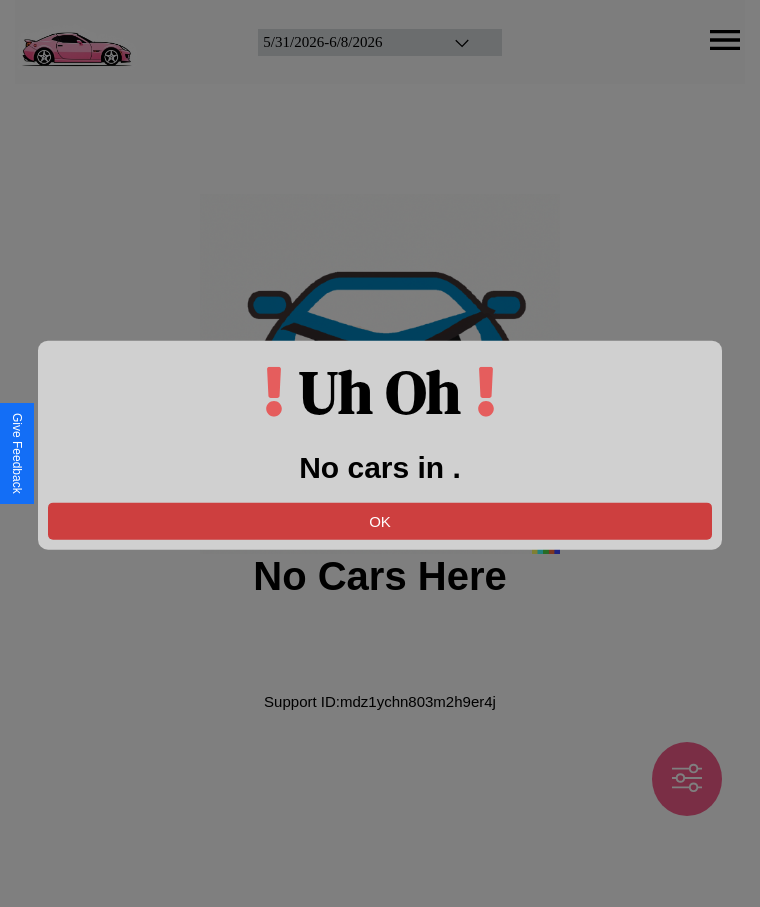 click on "OK" at bounding box center [380, 520] 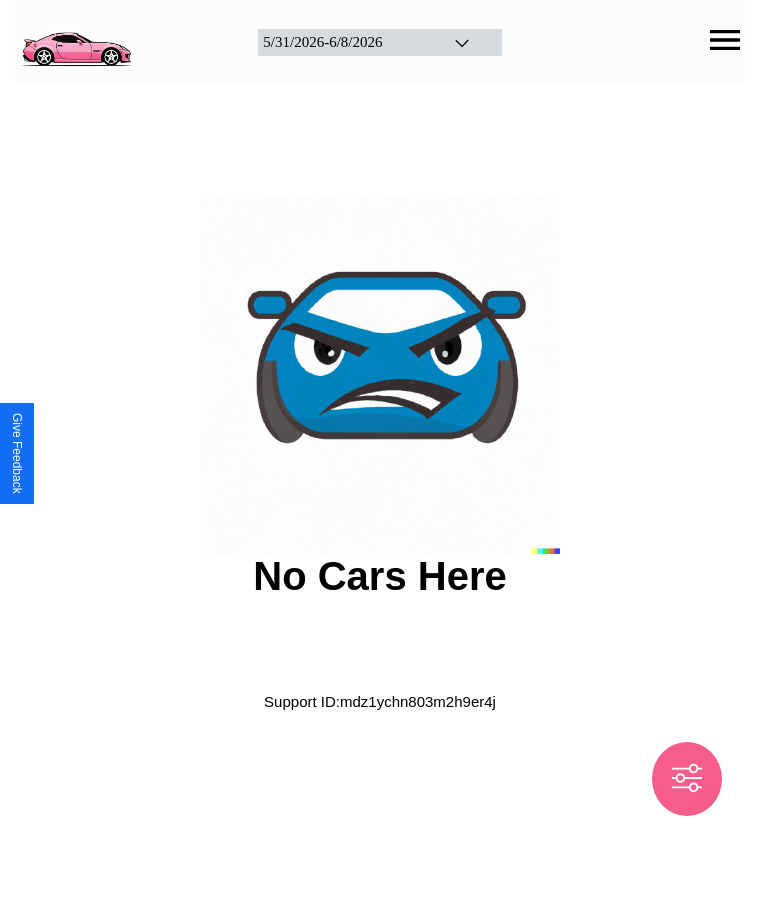 click at bounding box center [76, 40] 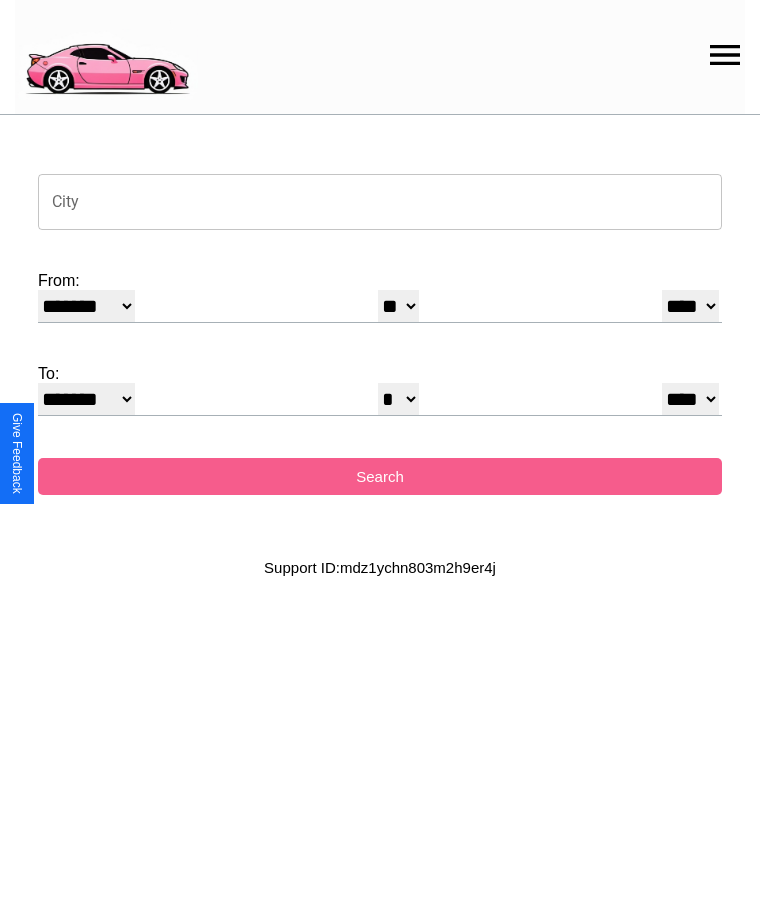 click 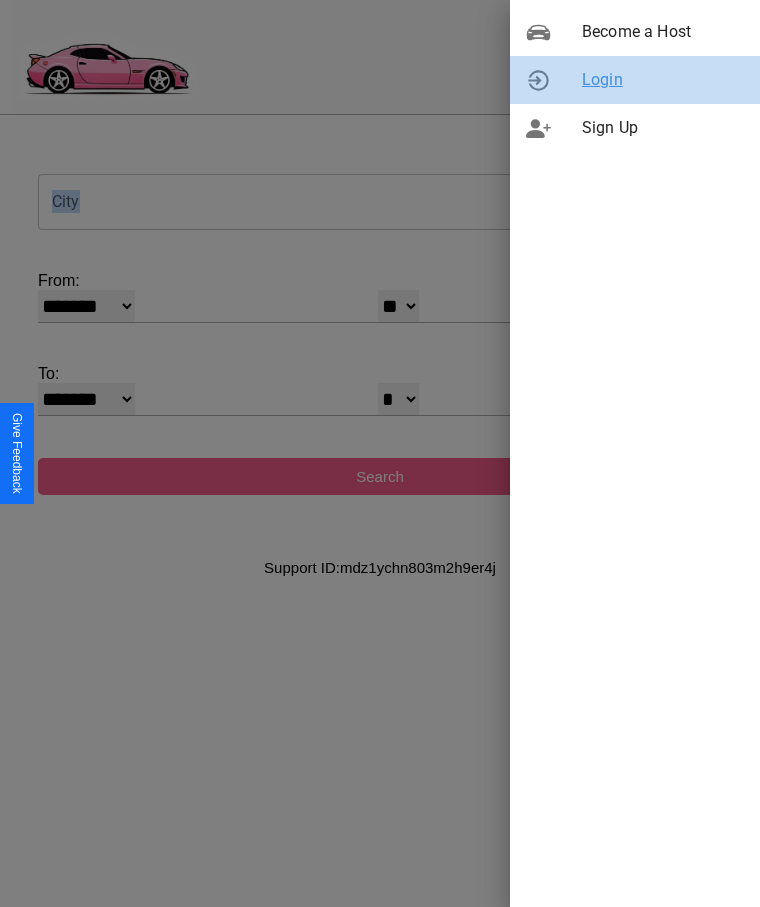 click on "Login" at bounding box center [663, 80] 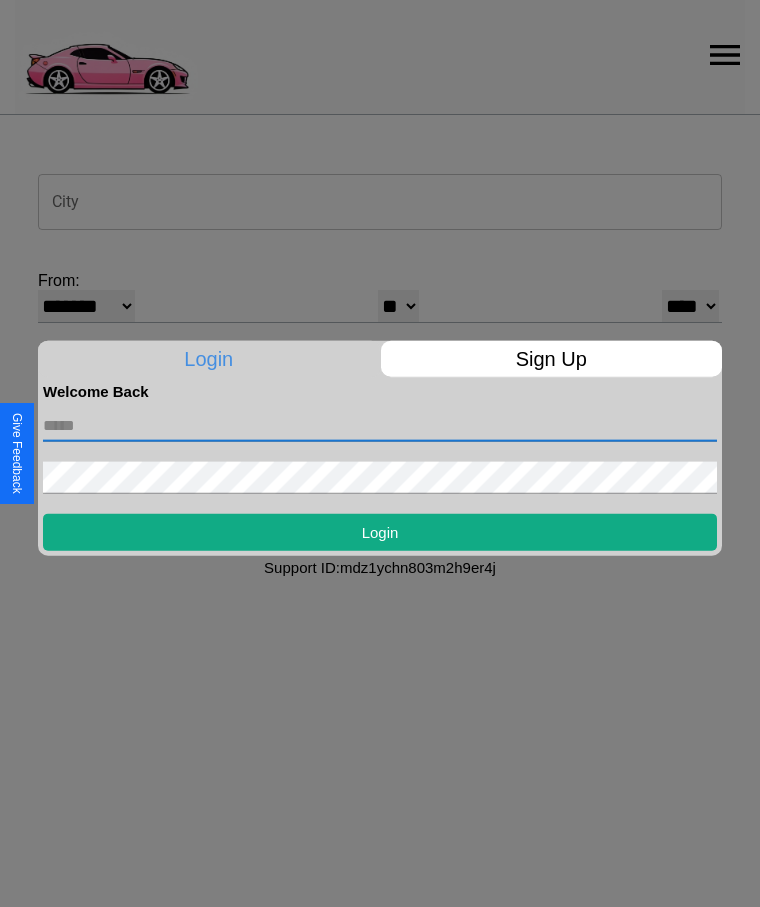 click at bounding box center [380, 425] 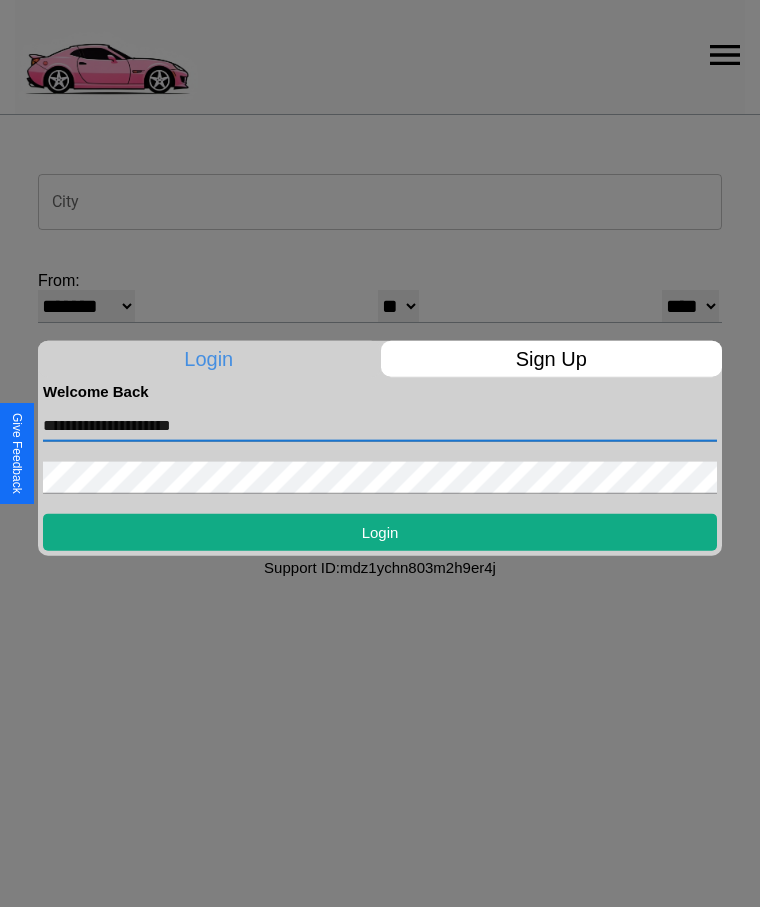 type on "**********" 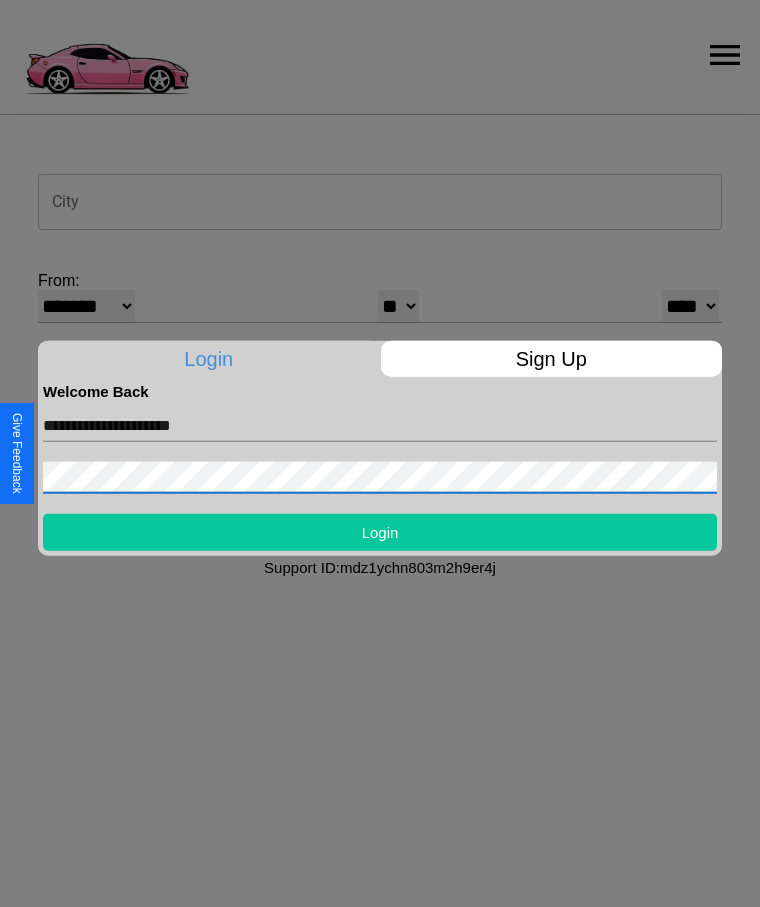 click on "Login" at bounding box center [380, 531] 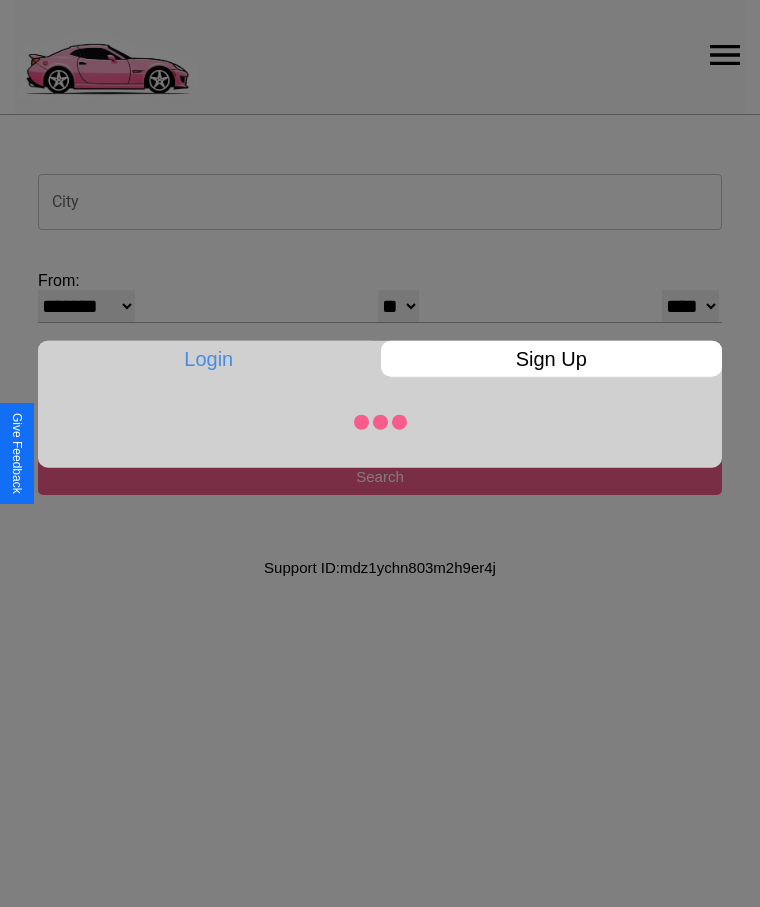 select on "*" 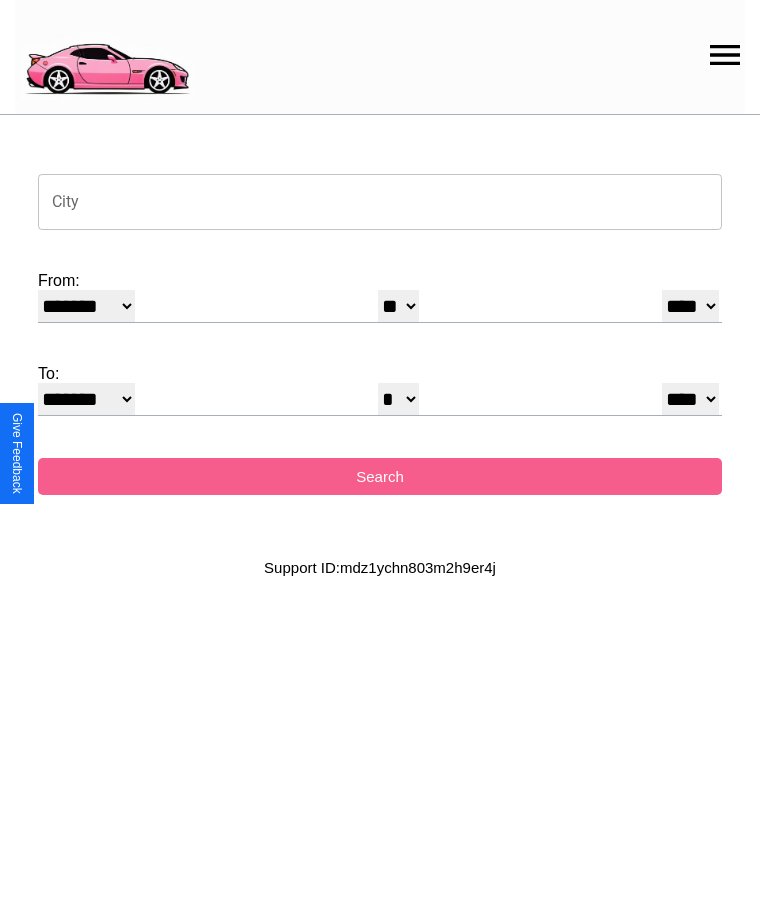 click on "City" at bounding box center [380, 202] 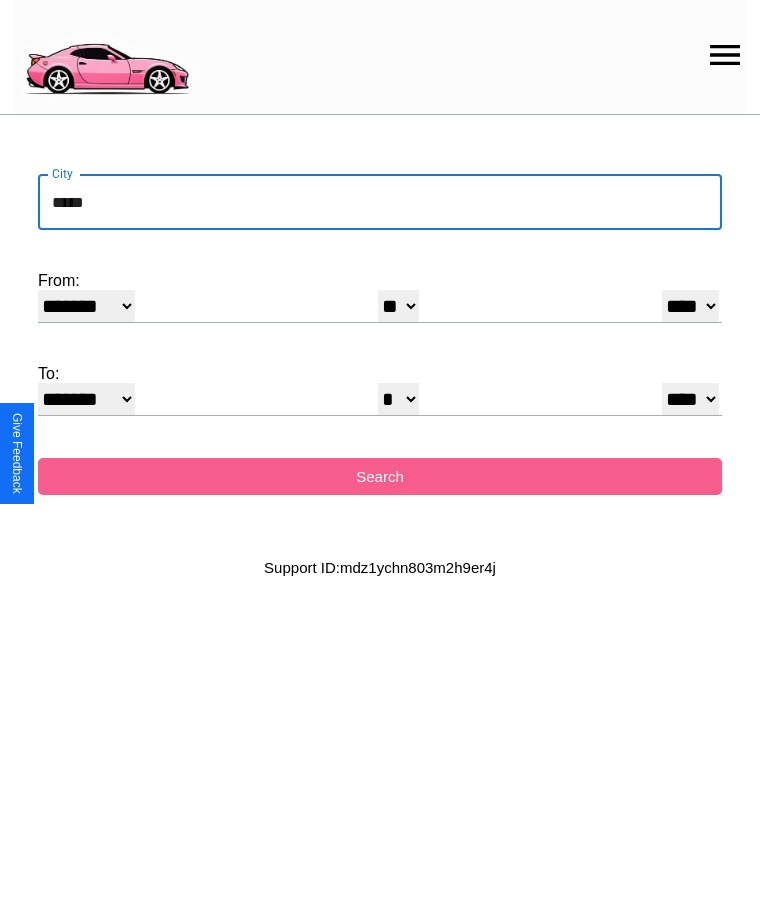 type on "*****" 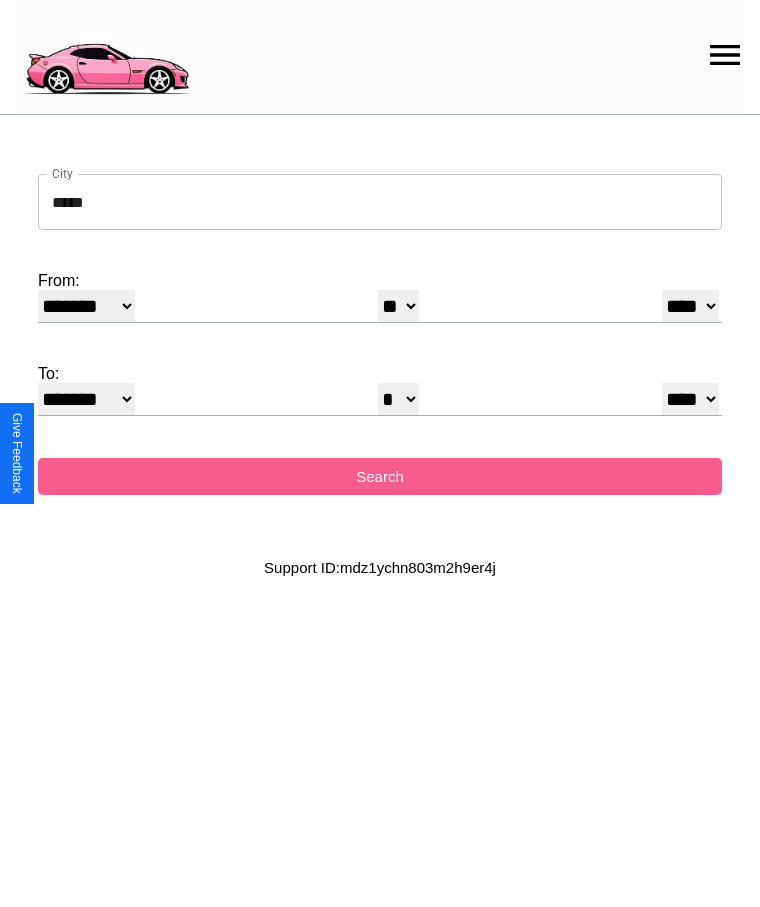 click on "******* ******** ***** ***** *** **** **** ****** ********* ******* ******** ********" at bounding box center (86, 306) 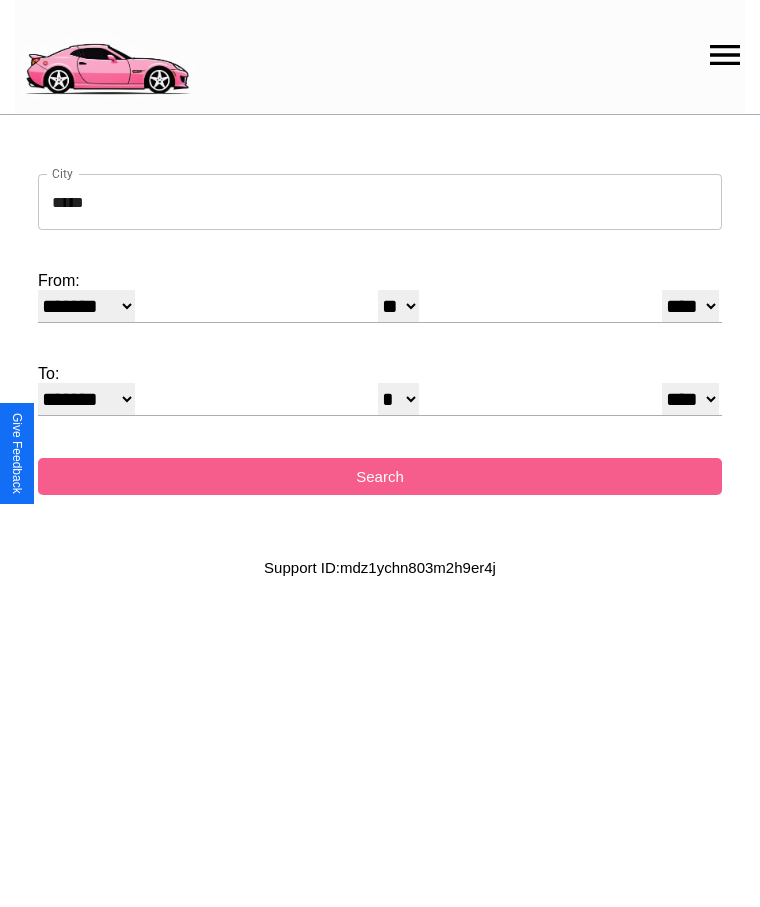select on "*" 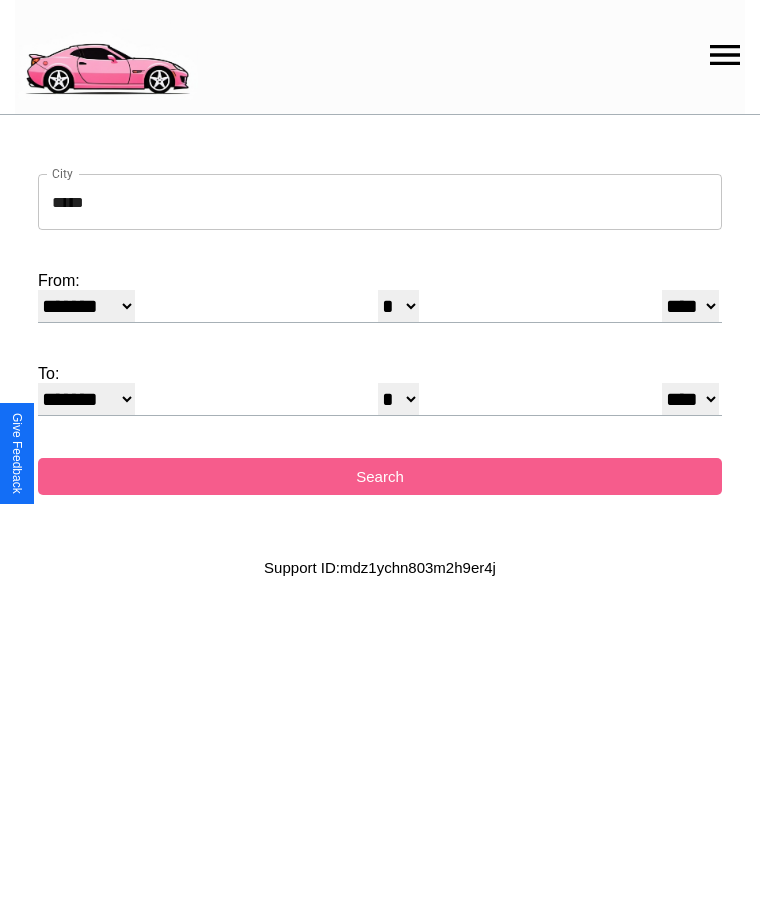 click on "* * * * * * * * * ** ** ** ** ** ** ** ** ** ** ** ** ** ** ** ** ** ** ** ** **" at bounding box center [398, 306] 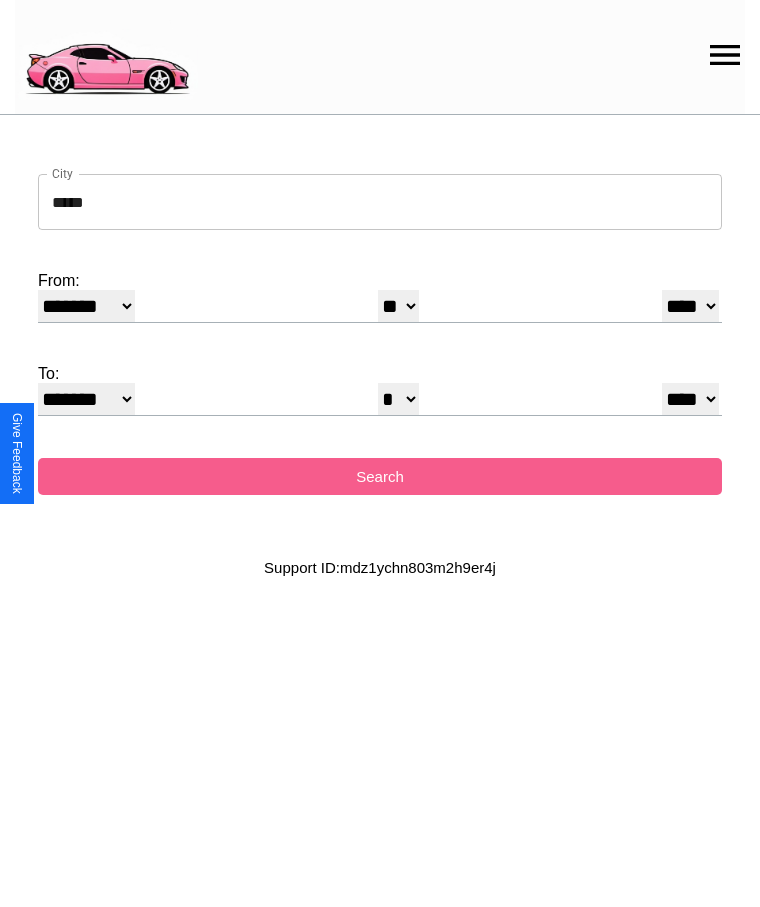 click on "******* ******** ***** ***** *** **** **** ****** ********* ******* ******** ********" at bounding box center [86, 399] 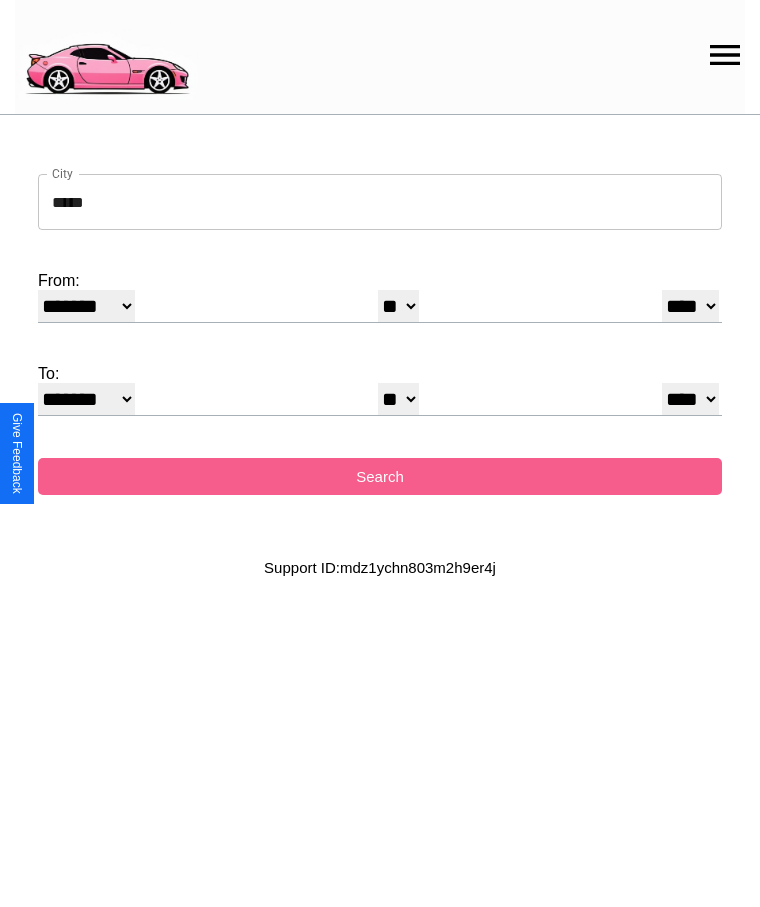 click on "* * * * * * * * * ** ** ** ** ** ** ** ** ** ** ** ** ** ** ** ** ** ** ** ** ** **" at bounding box center (398, 399) 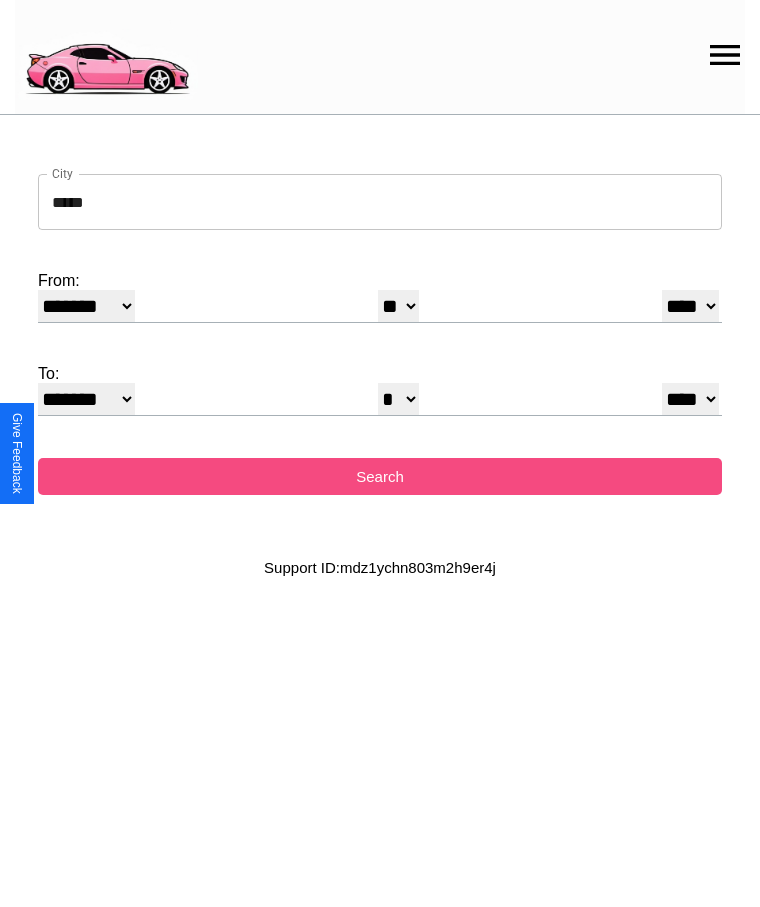 click on "Search" at bounding box center [380, 476] 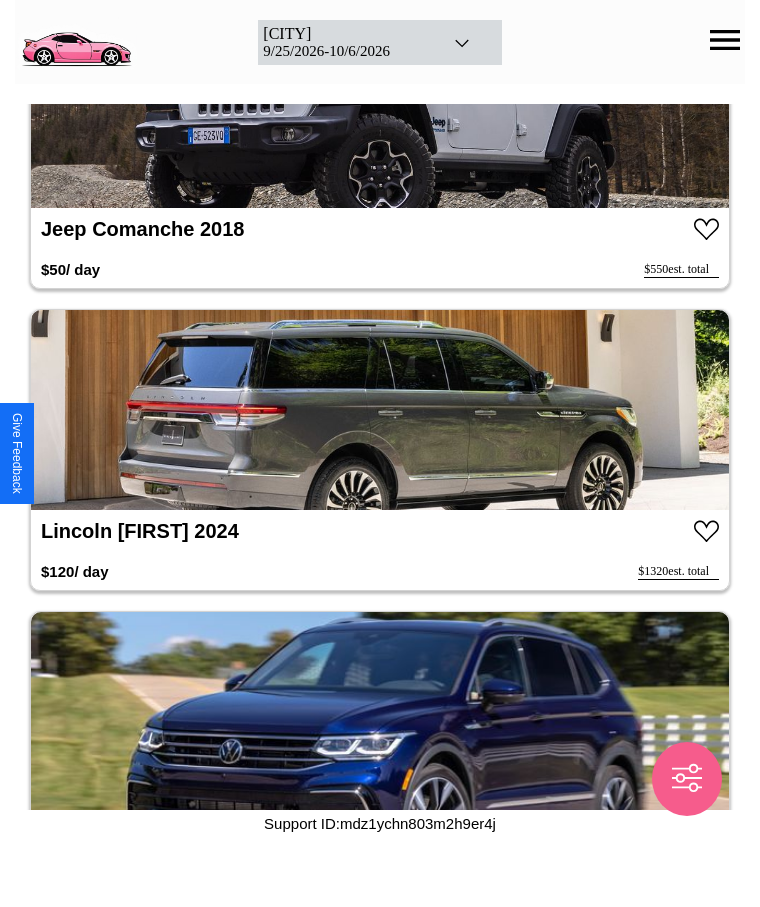 scroll, scrollTop: 6764, scrollLeft: 0, axis: vertical 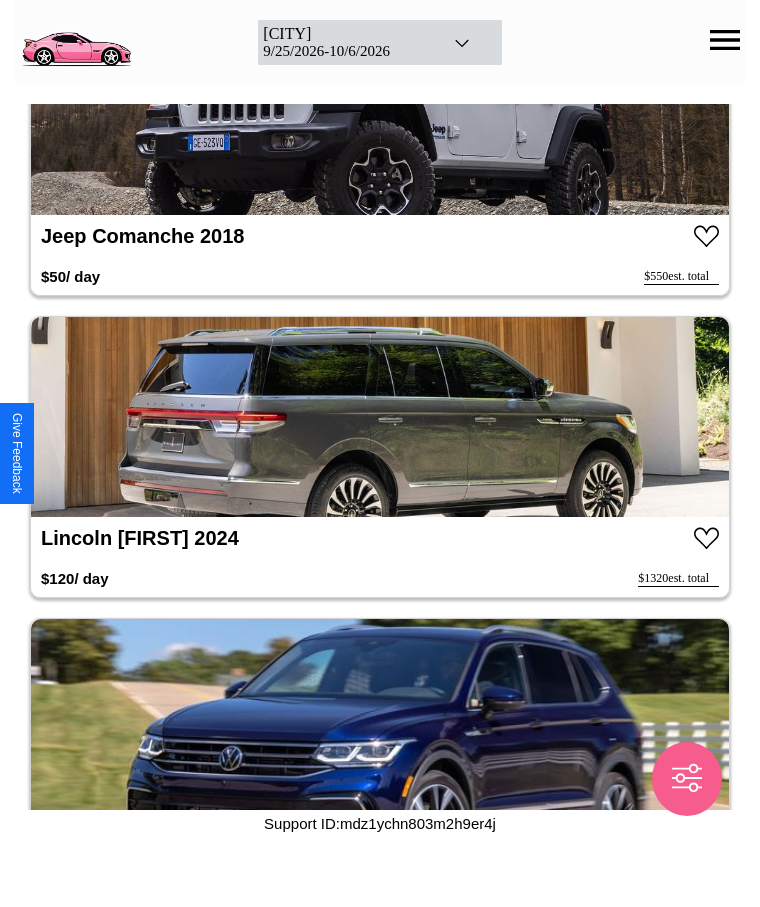 click 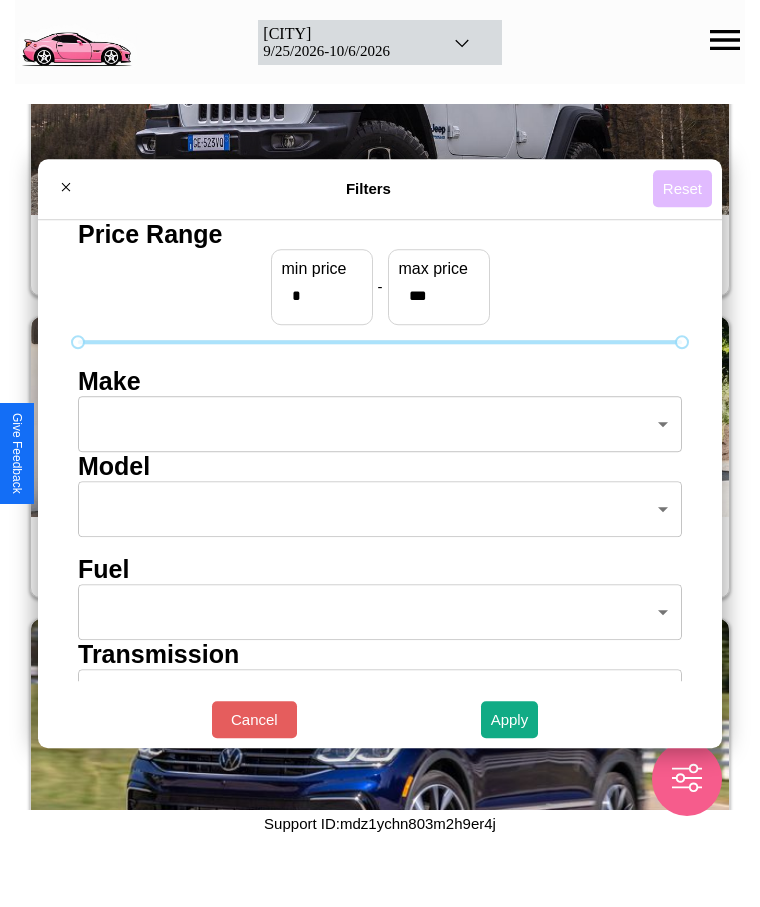 click on "Reset" at bounding box center (682, 188) 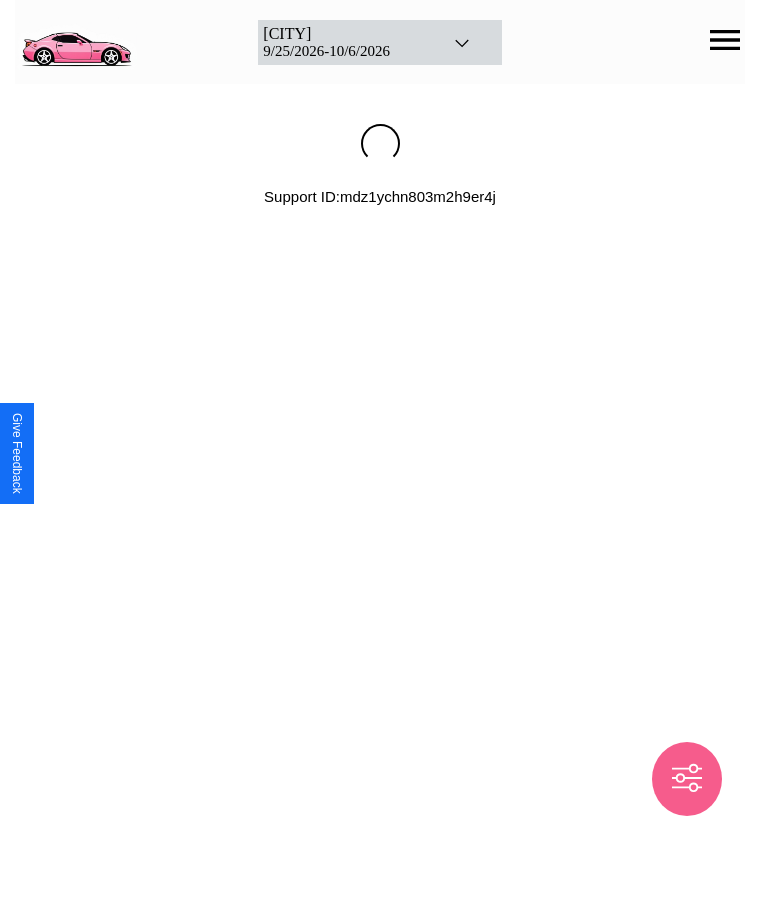 scroll, scrollTop: 0, scrollLeft: 0, axis: both 